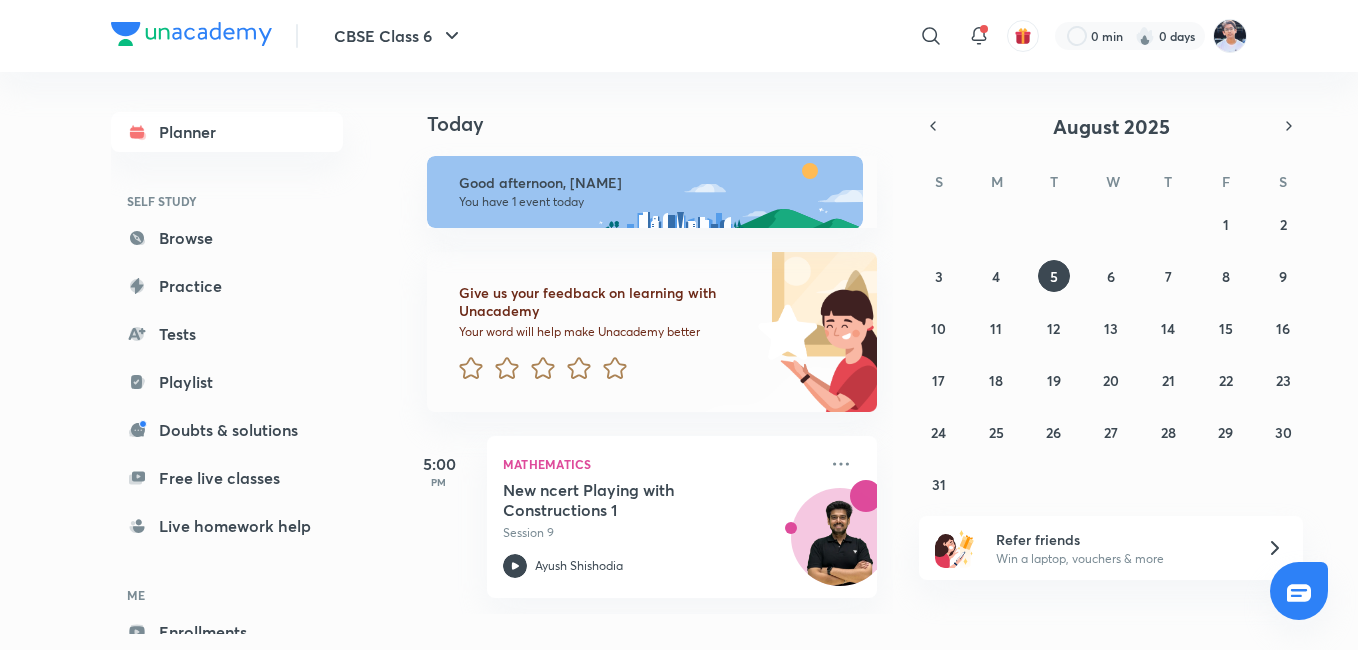 scroll, scrollTop: 0, scrollLeft: 0, axis: both 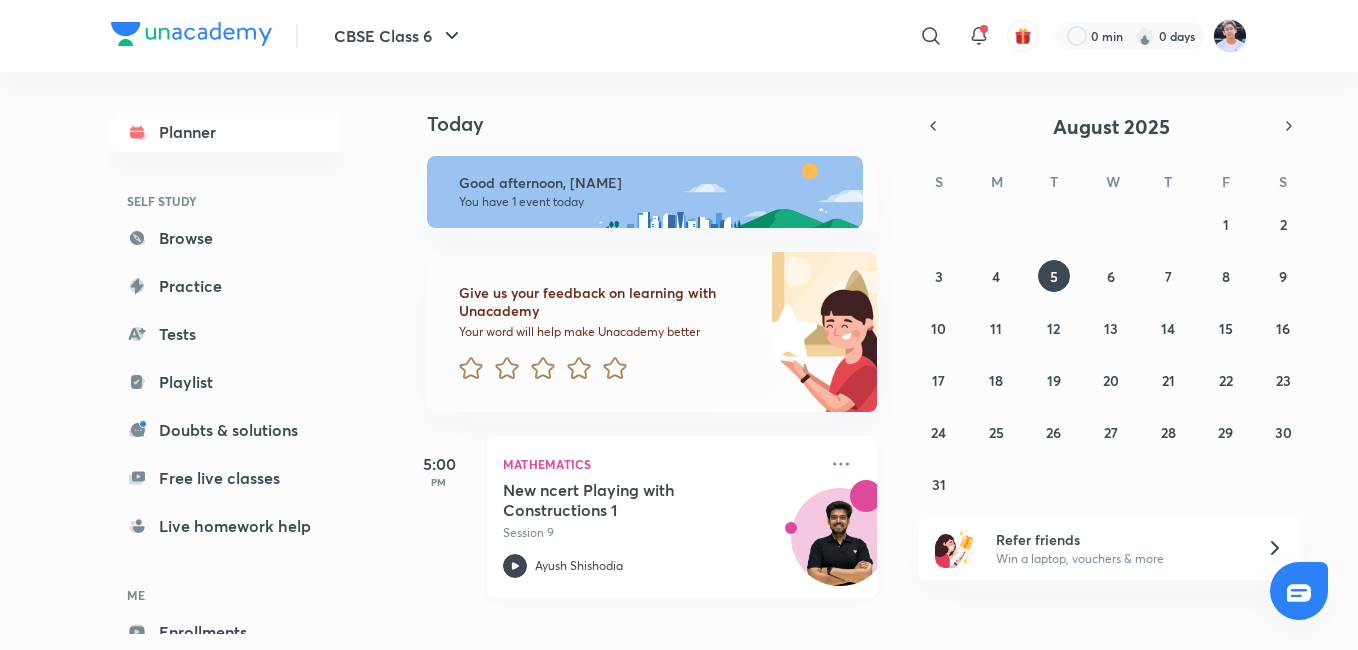 click on "Mathematics New ncert Playing with Constructions 1 Session 9 Ayush Shishodia" at bounding box center (682, 517) 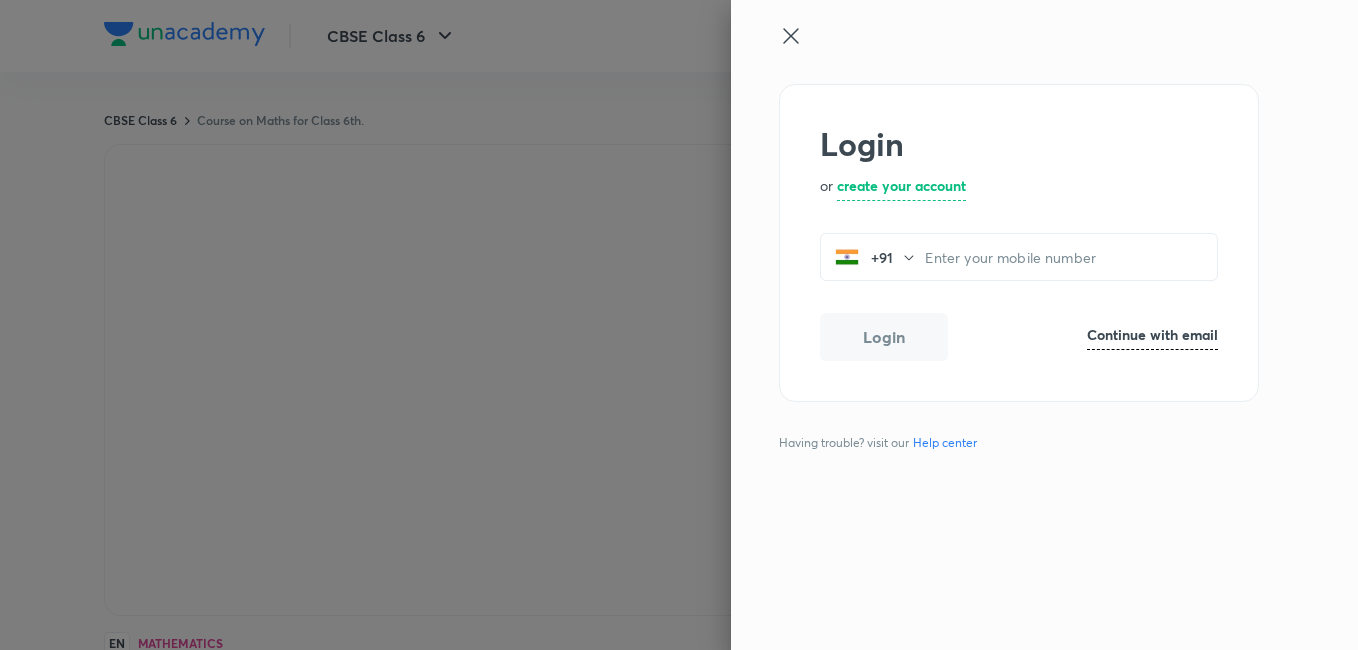 scroll, scrollTop: 0, scrollLeft: 0, axis: both 